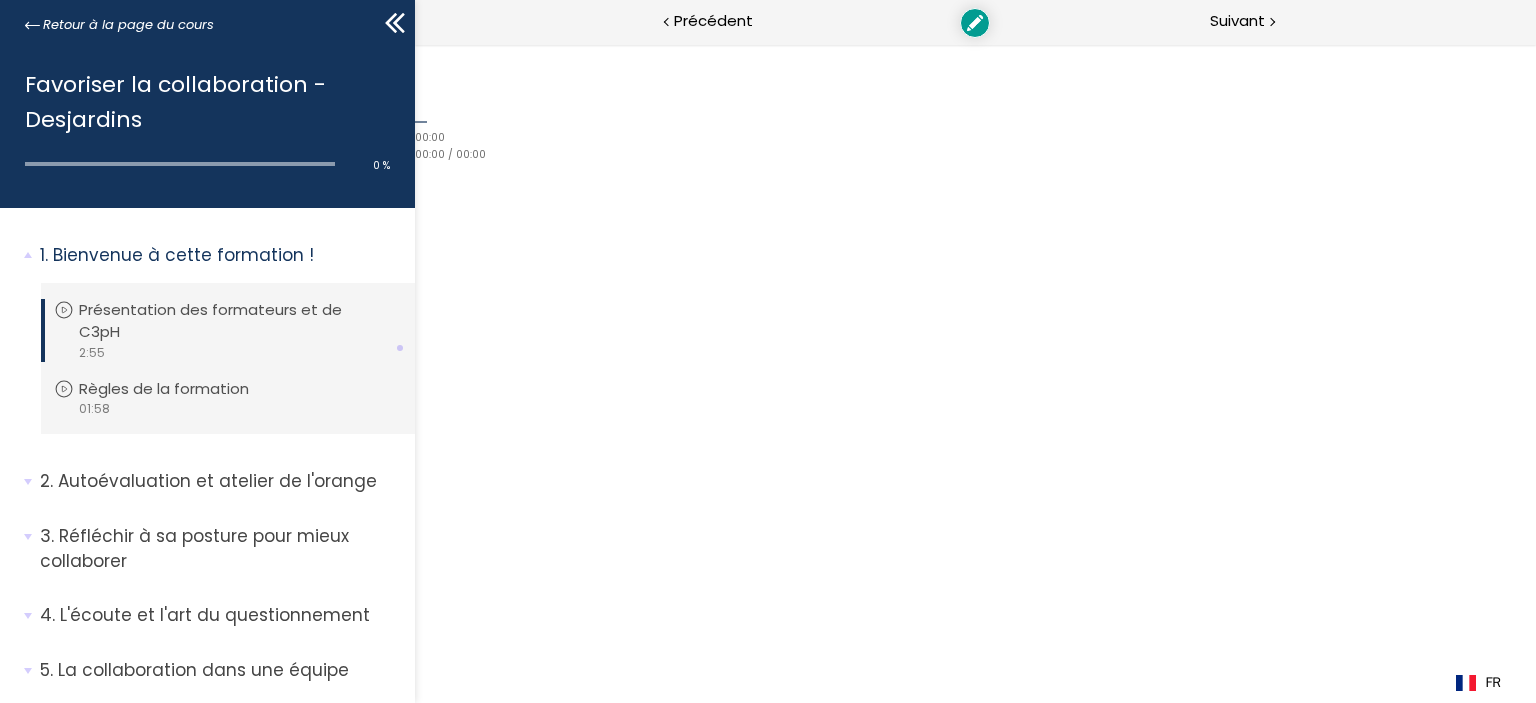 scroll, scrollTop: 0, scrollLeft: 0, axis: both 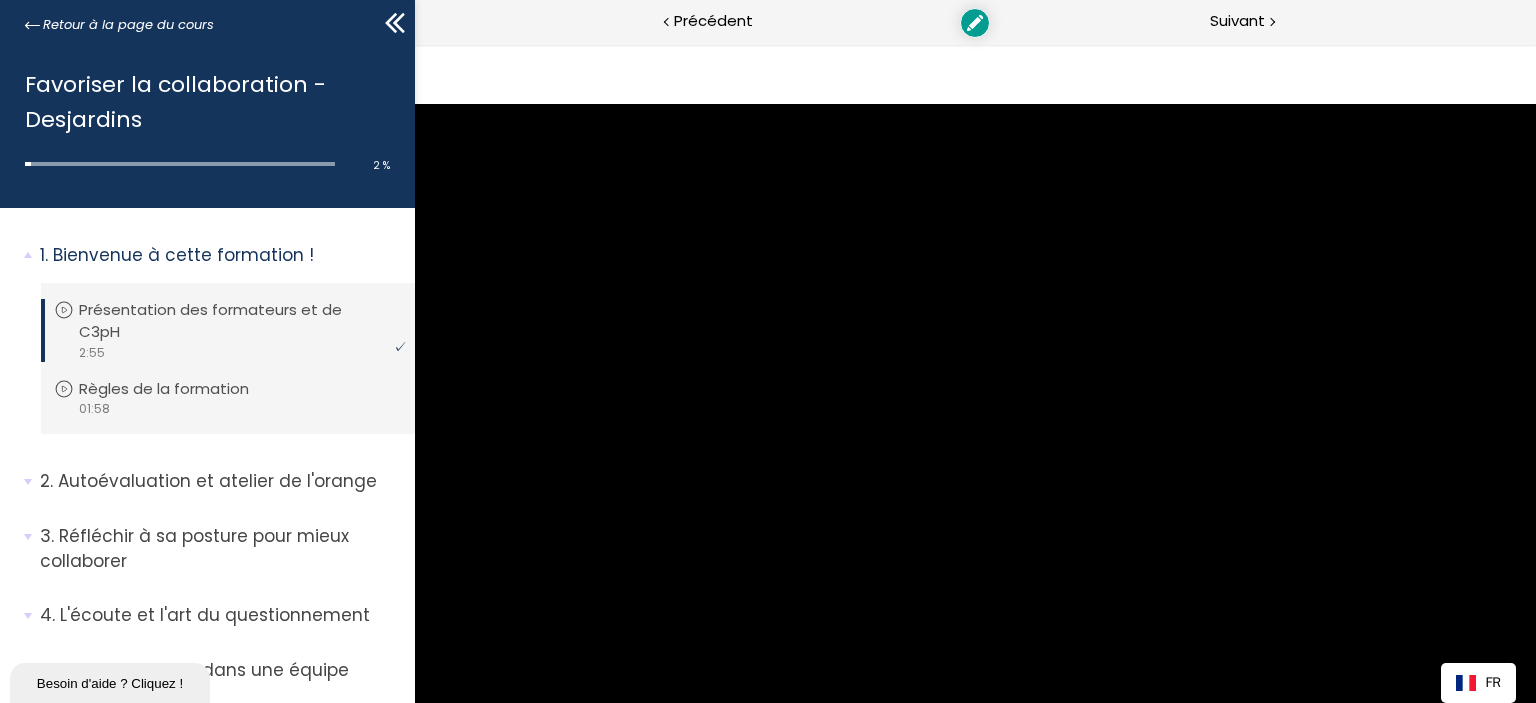 click on "English" at bounding box center [441, 1880] 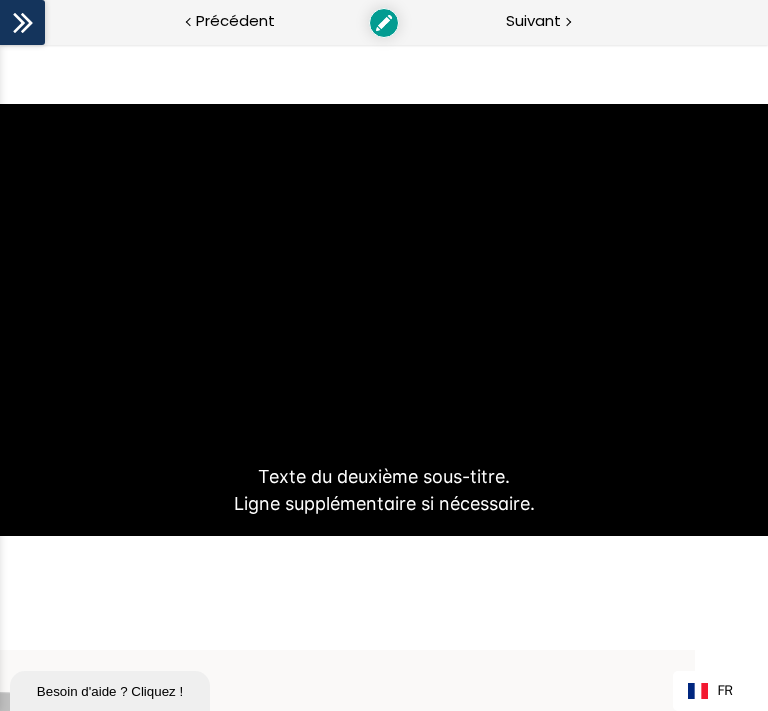 click on "Retour à la page du cours" at bounding box center [-281, 21] 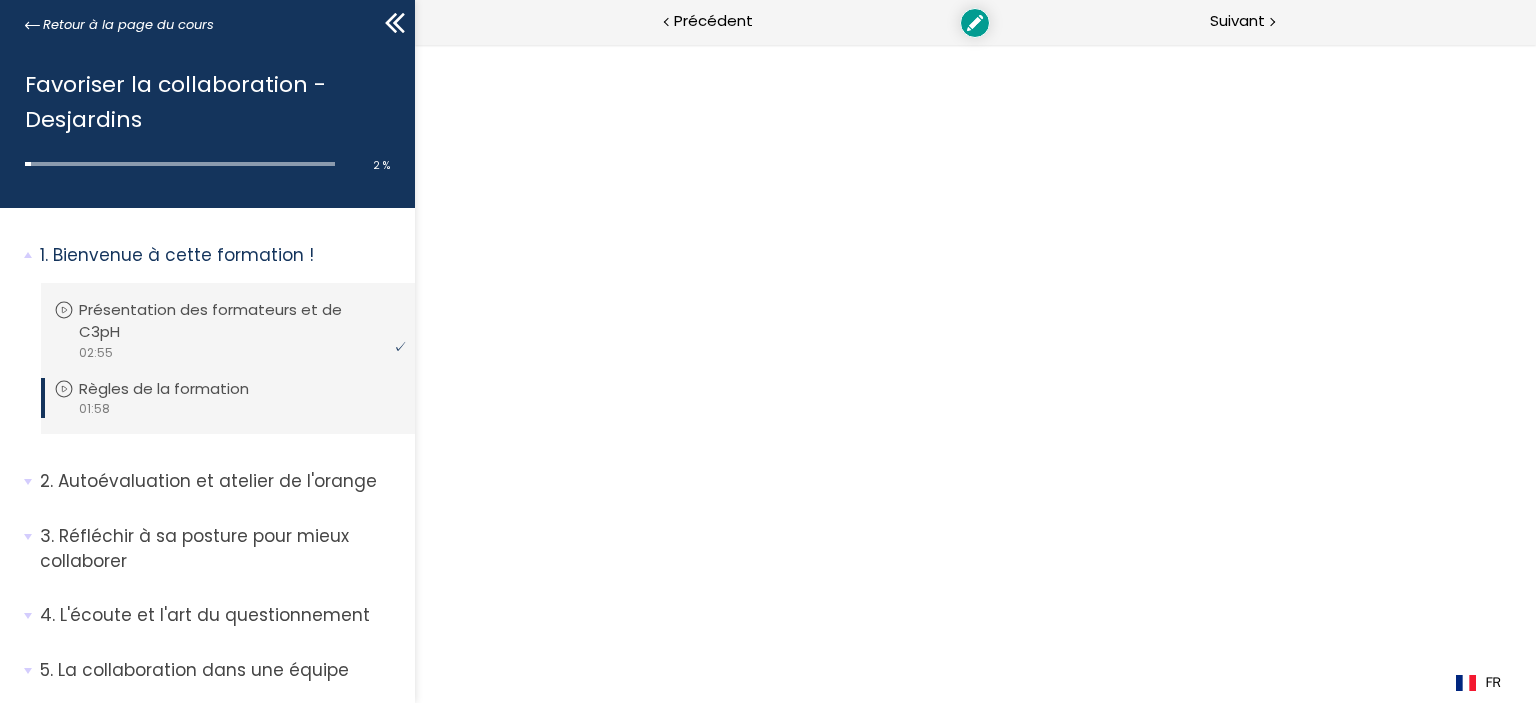 scroll, scrollTop: 0, scrollLeft: 0, axis: both 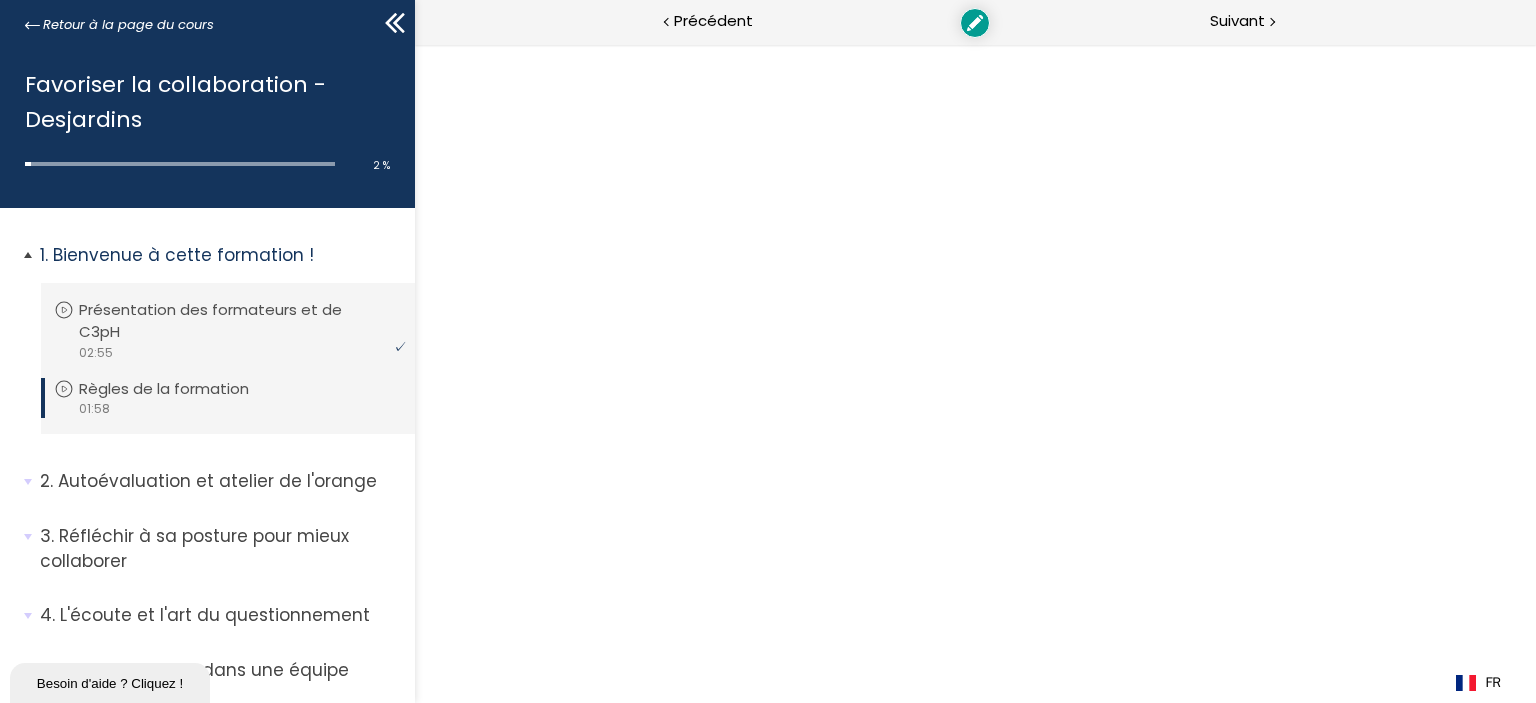 click on "Règles de la formation" at bounding box center (179, 389) 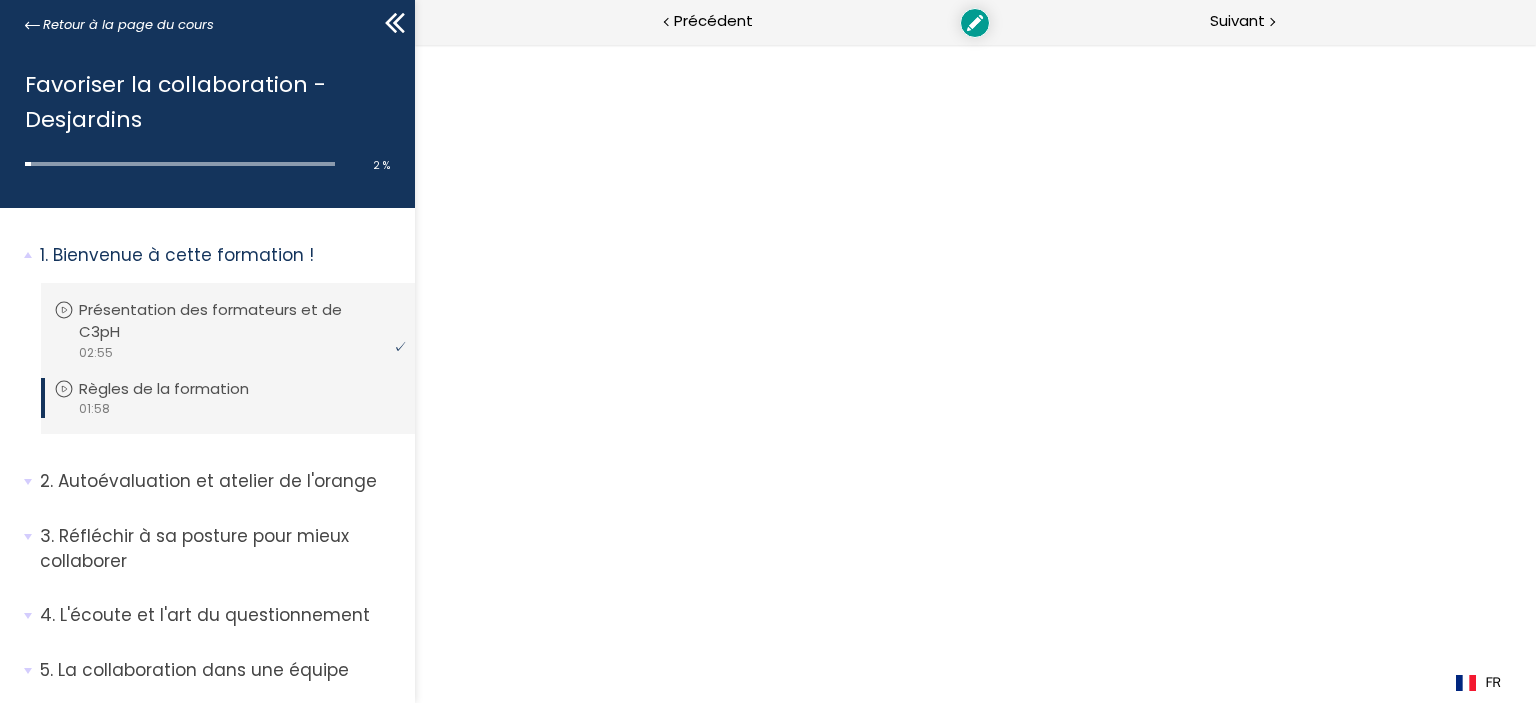 scroll, scrollTop: 0, scrollLeft: 0, axis: both 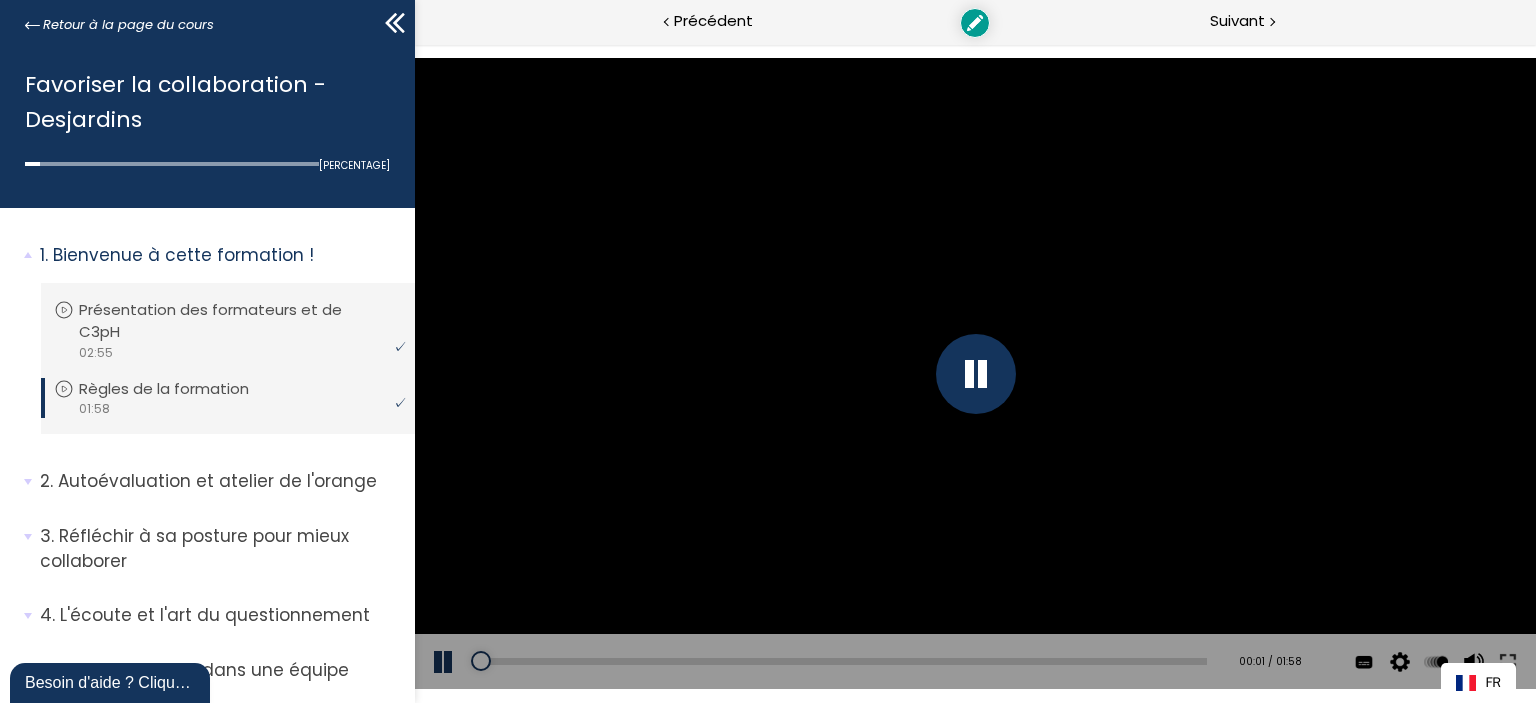 click at bounding box center [975, 374] 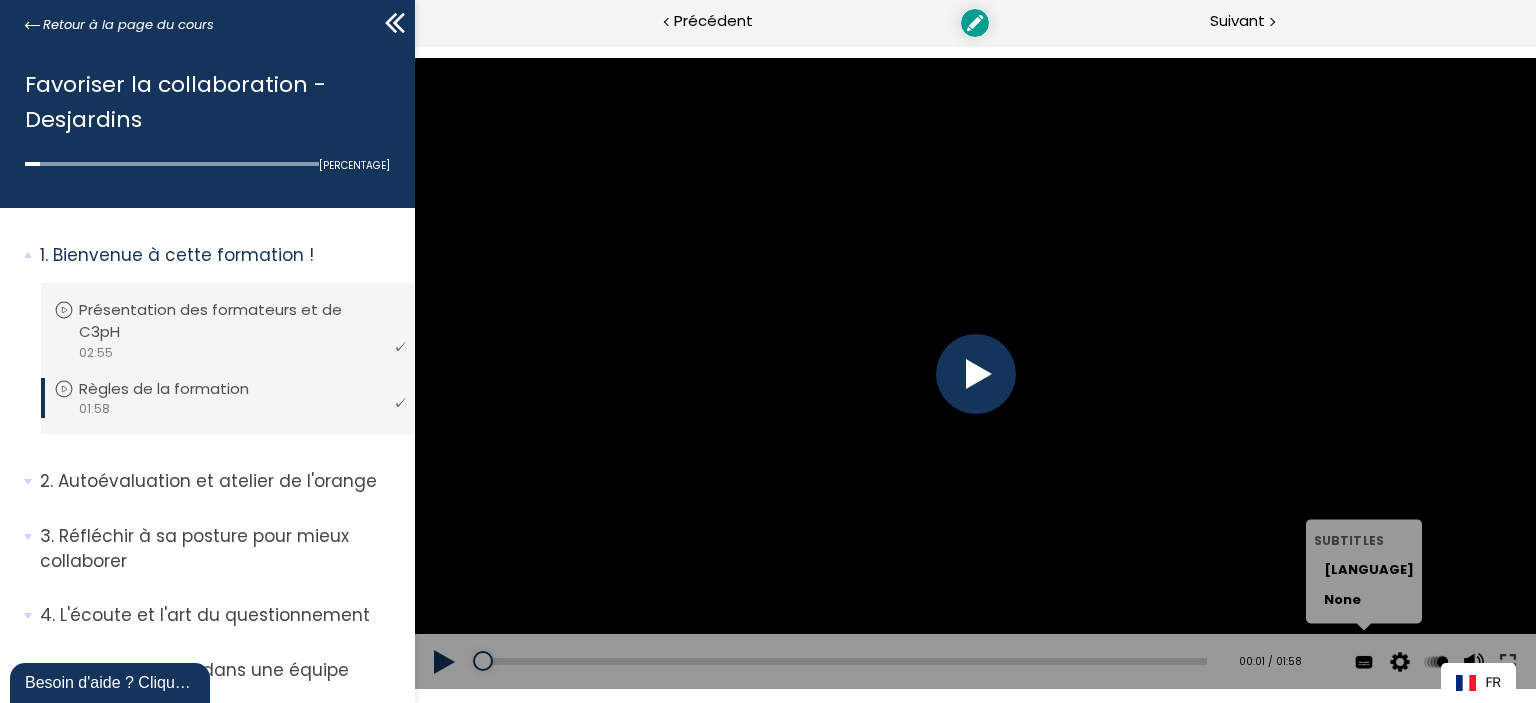 click at bounding box center (1363, 662) 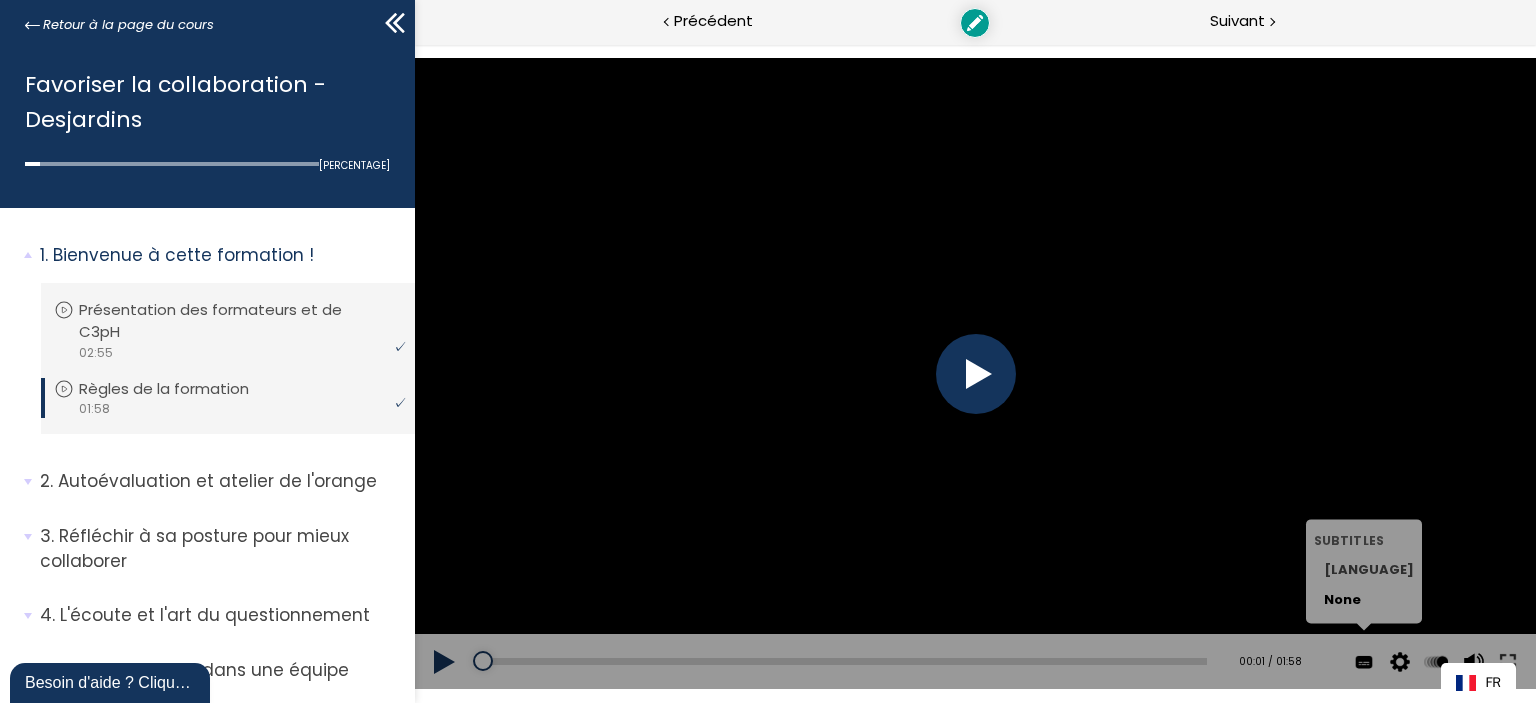 click on "[LANGUAGE]" at bounding box center [1368, 570] 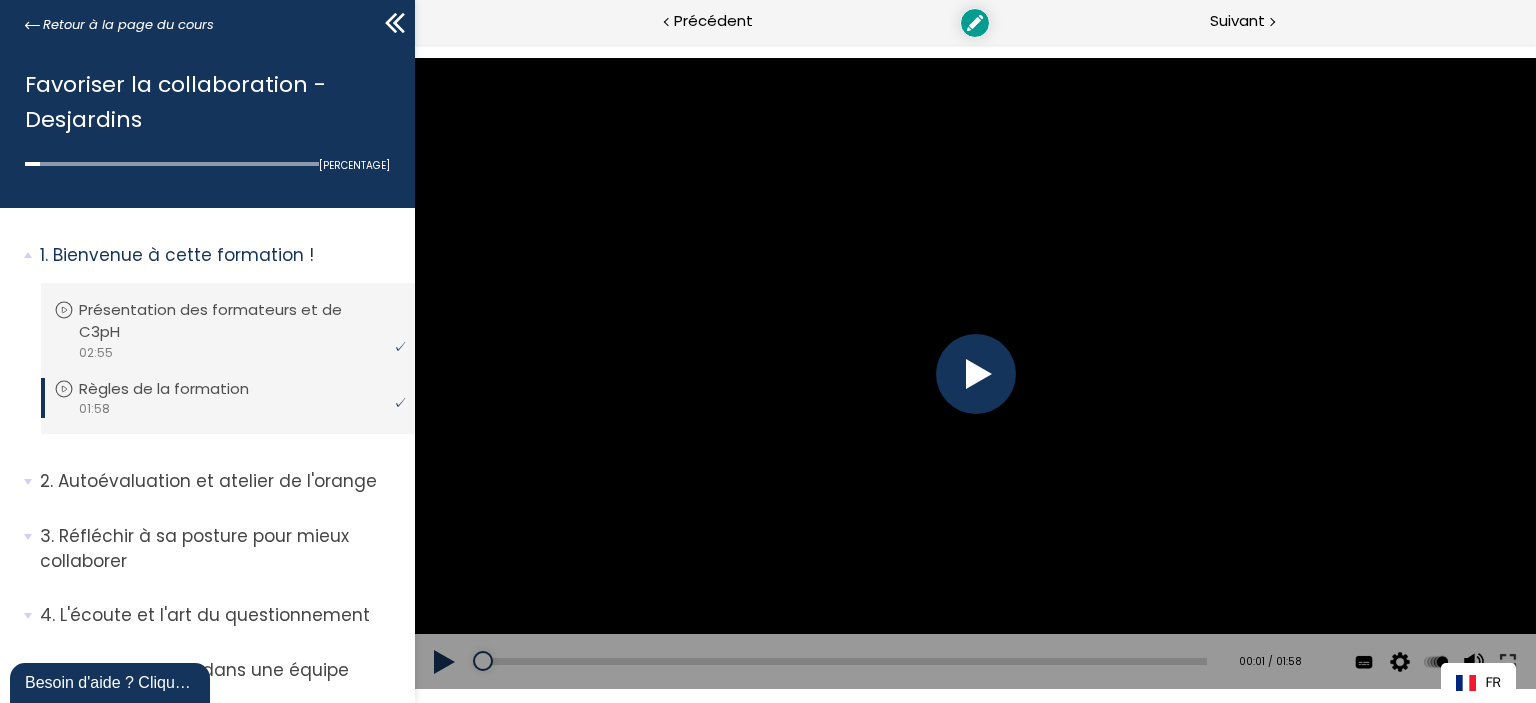 click at bounding box center [975, 374] 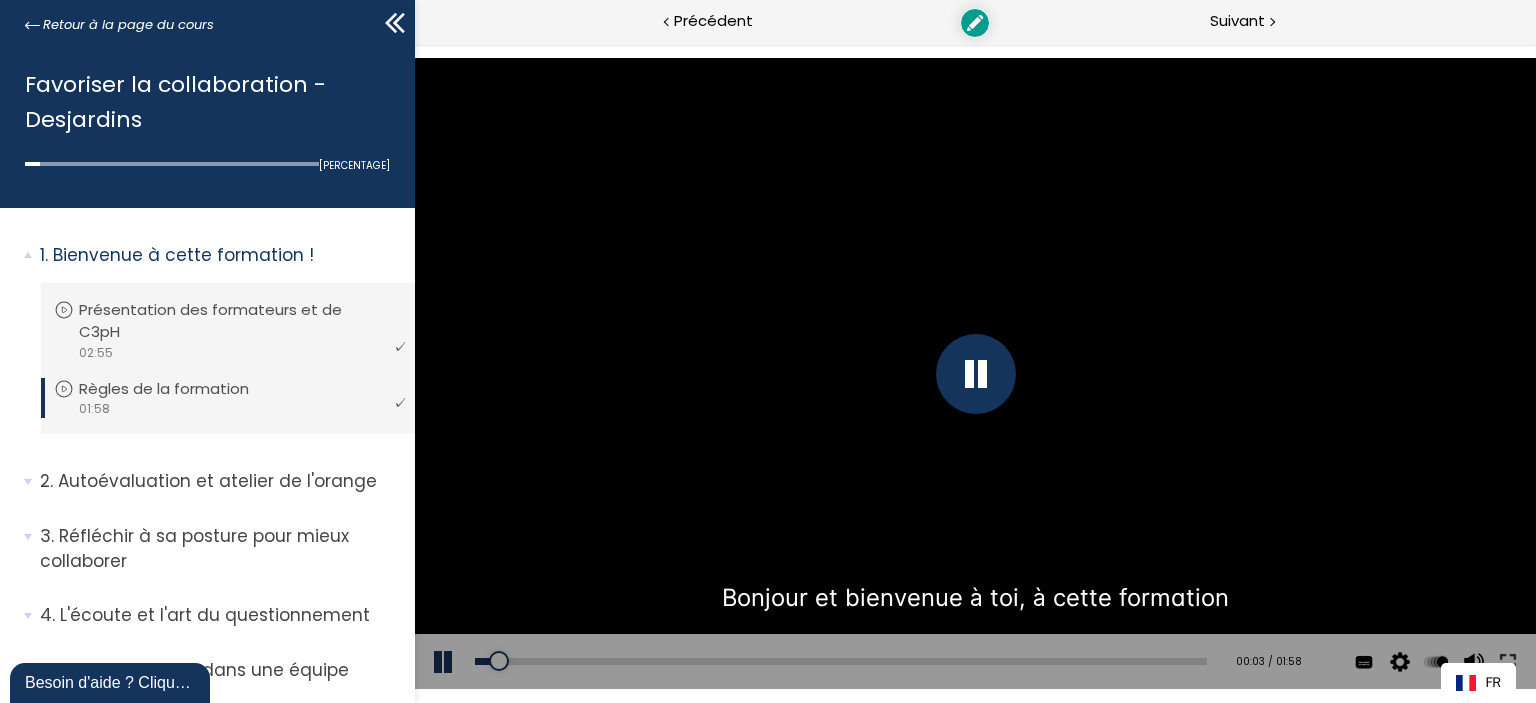 click at bounding box center [975, 374] 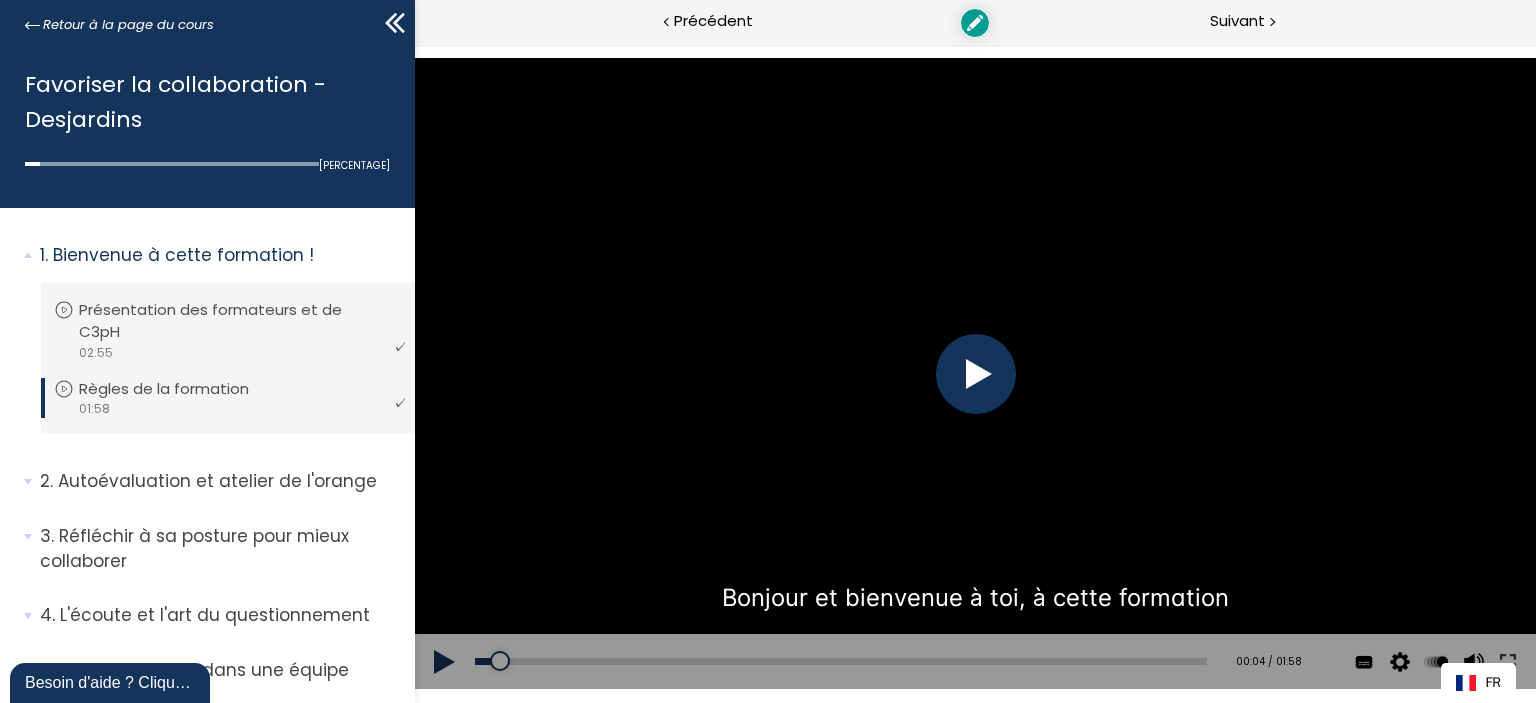 click on "Cliquez pour le son
@keyframes VOLUME_SMALL_WAVE_FLASH {
0% { opacity: 0; }
33% { opacity: 1; }
66% { opacity: 1; }
100% { opacity: 0; }
}
@keyframes VOLUME_LARGE_WAVE_FLASH {
0% { opacity: 0; }
33% { opacity: 1; }
66% { opacity: 1; }
100% { opacity: 0; }
}
.volume__small-wave {
animation: VOLUME_SMALL_WAVE_FLASH 2s infinite;
opacity: 0;
}
.volume__large-wave {
animation: VOLUME_LARGE_WAVE_FLASH 2s infinite .3s;
opacity: 0;
}
Bonjour et bienvenue à toi, à cette formation                               Add chapter
[TIME]
[TIME] / [TIME]
Subtitles     [LANGUAGE]     None           Auto     [RESOLUTION]   [RESOLUTION]   [RESOLUTION]   [RESOLUTION]   [RESOLUTION]   [RESOLUTION]       x   2   x   1.5   x   1.25   x   1   x   0.75   x   0.5" at bounding box center [974, 373] 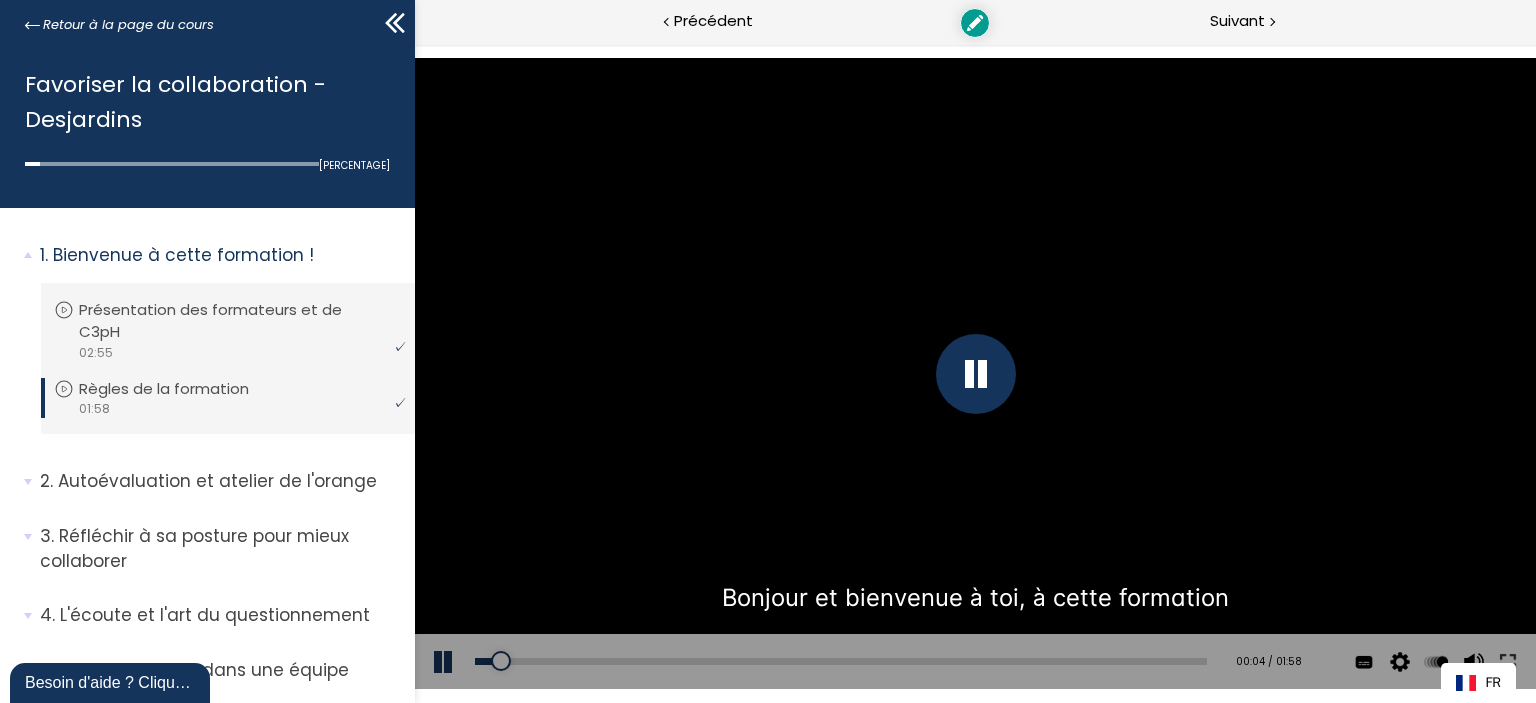 click at bounding box center (975, 374) 